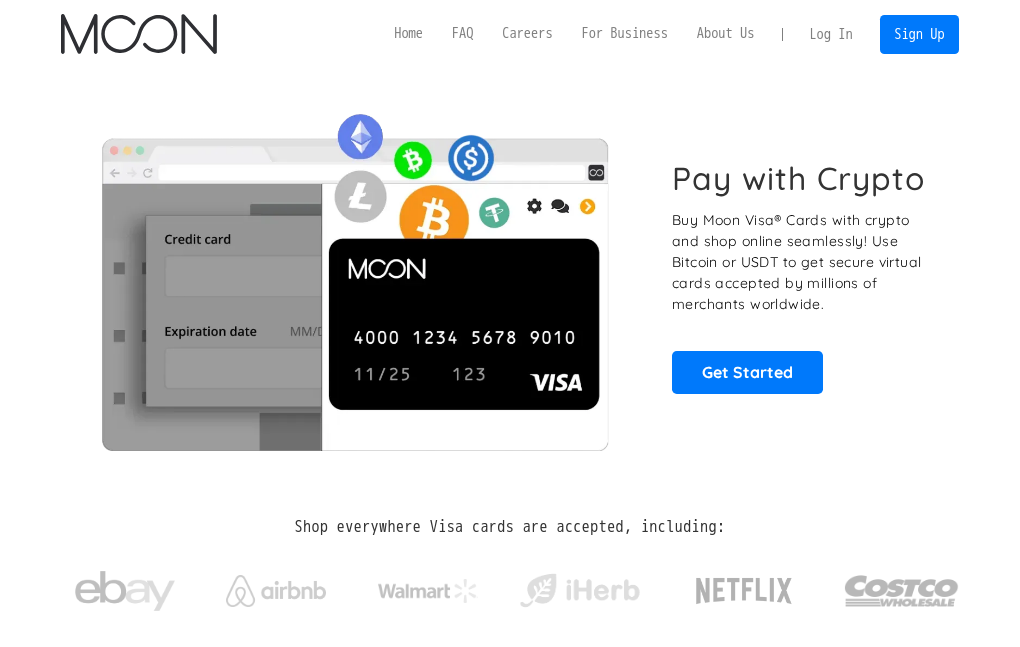 scroll, scrollTop: 0, scrollLeft: 0, axis: both 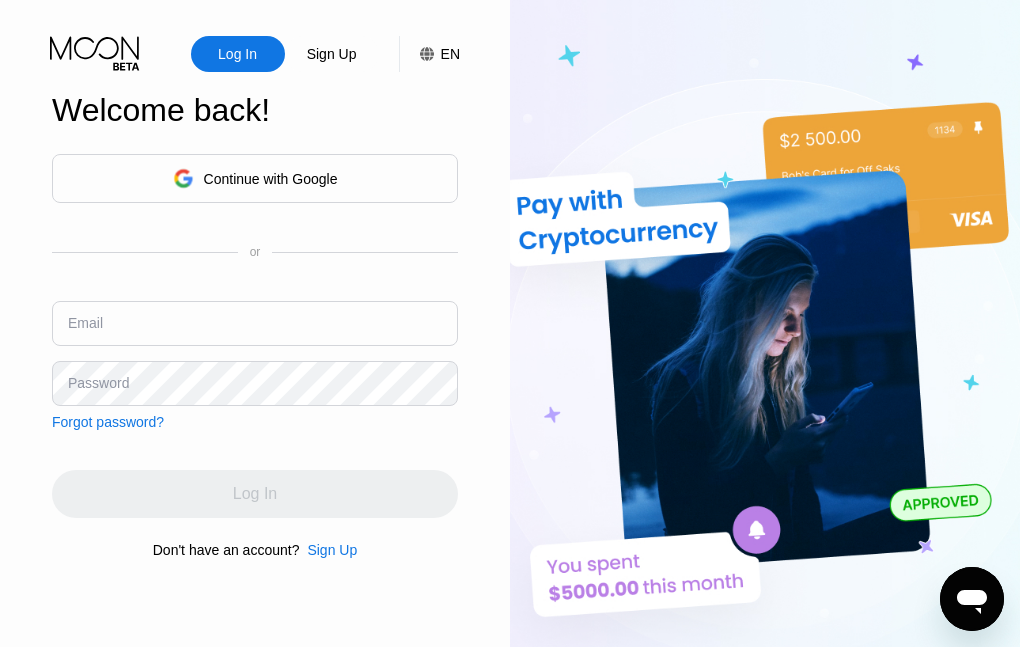 click on "Sign Up" at bounding box center [332, 54] 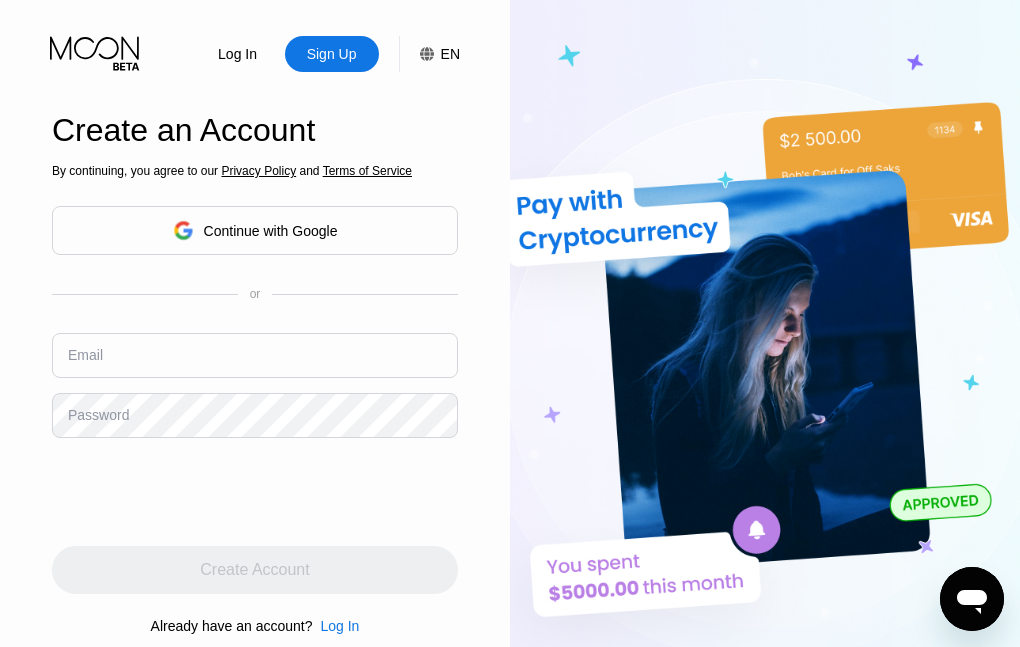 click at bounding box center [255, 355] 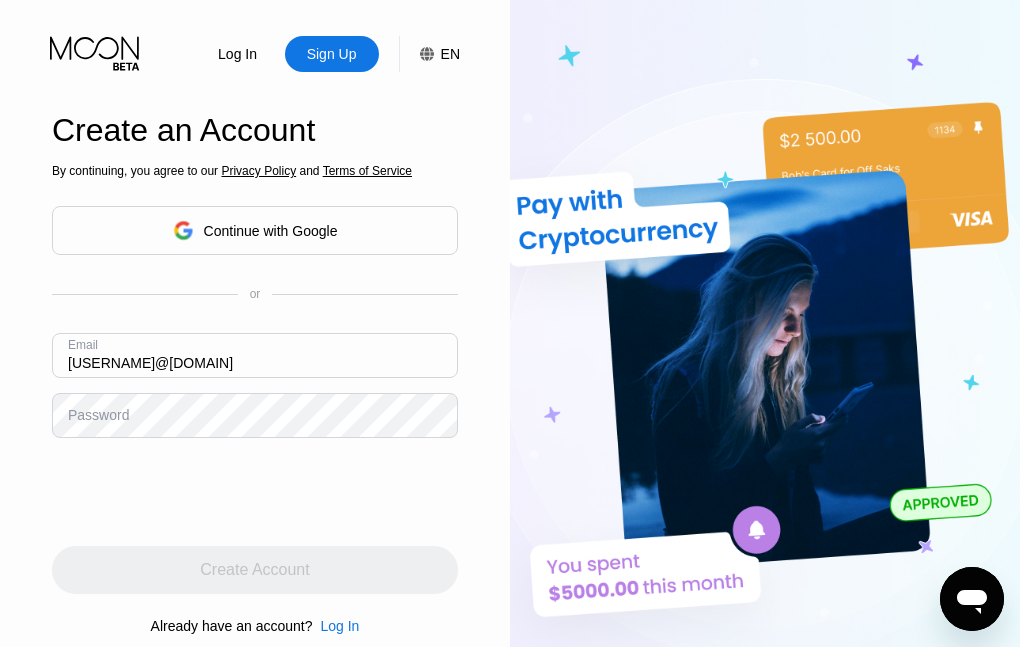 type on "[USERNAME]@[EXAMPLE.COM]" 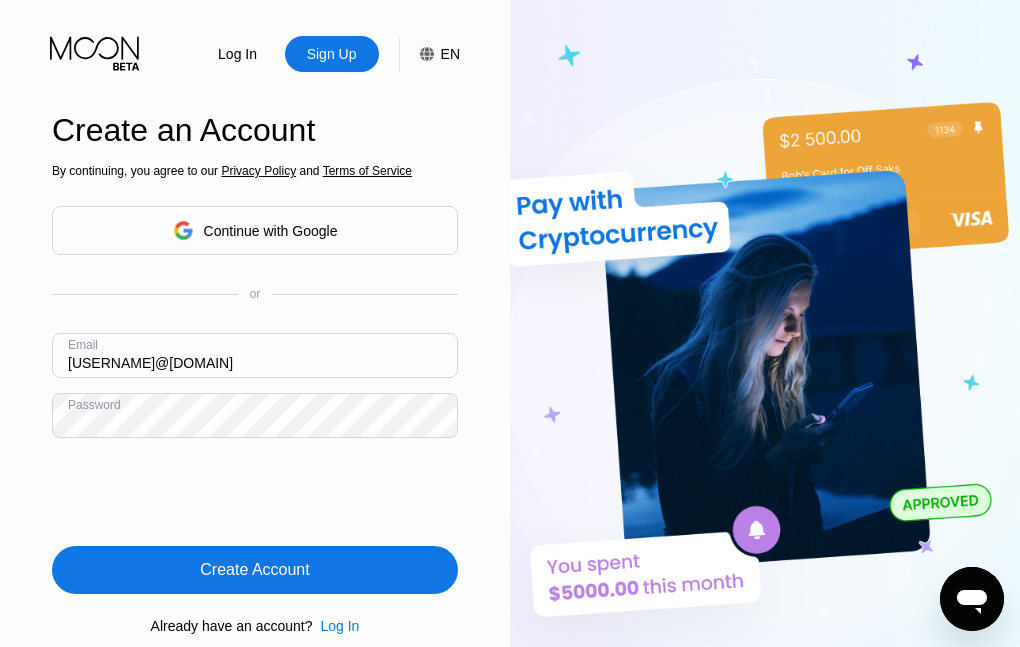 click on "Create Account" at bounding box center (255, 570) 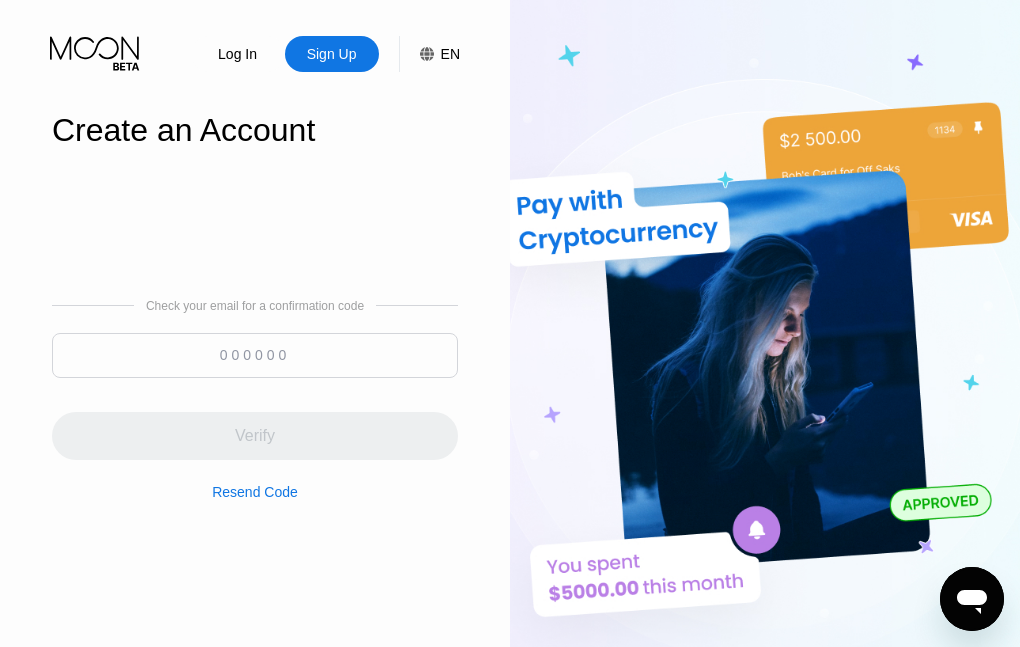 type on "[USERNAME]@[DOMAIN]" 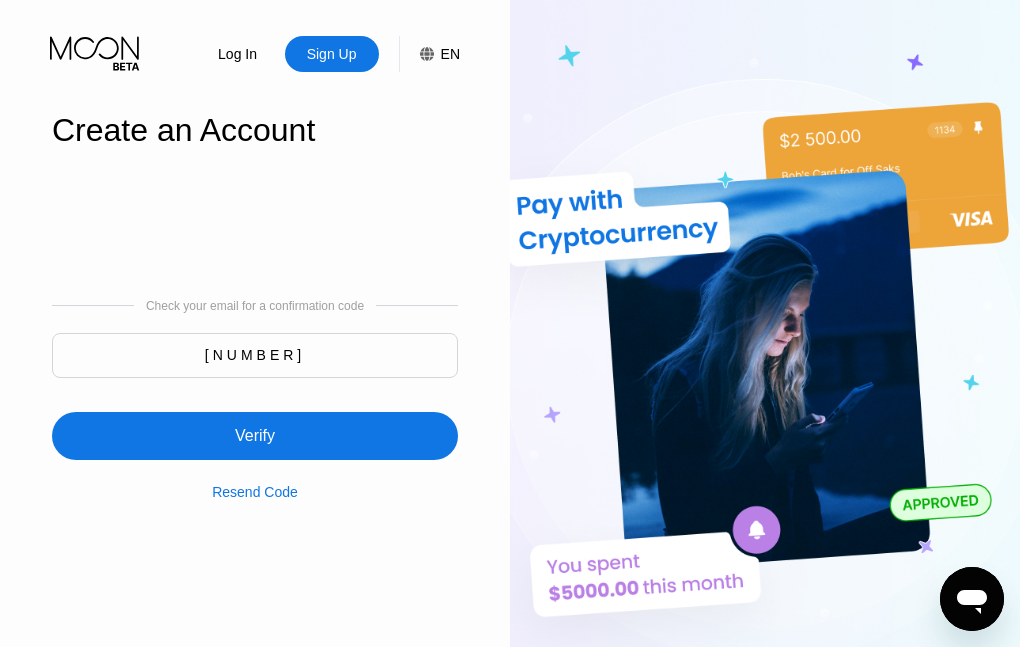type on "313035" 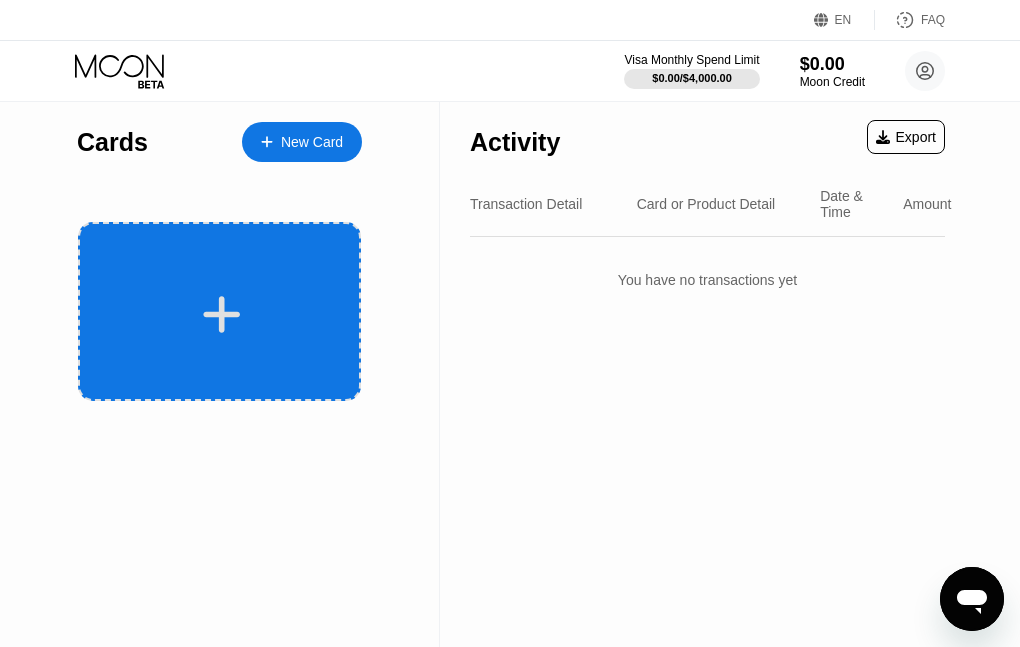 click 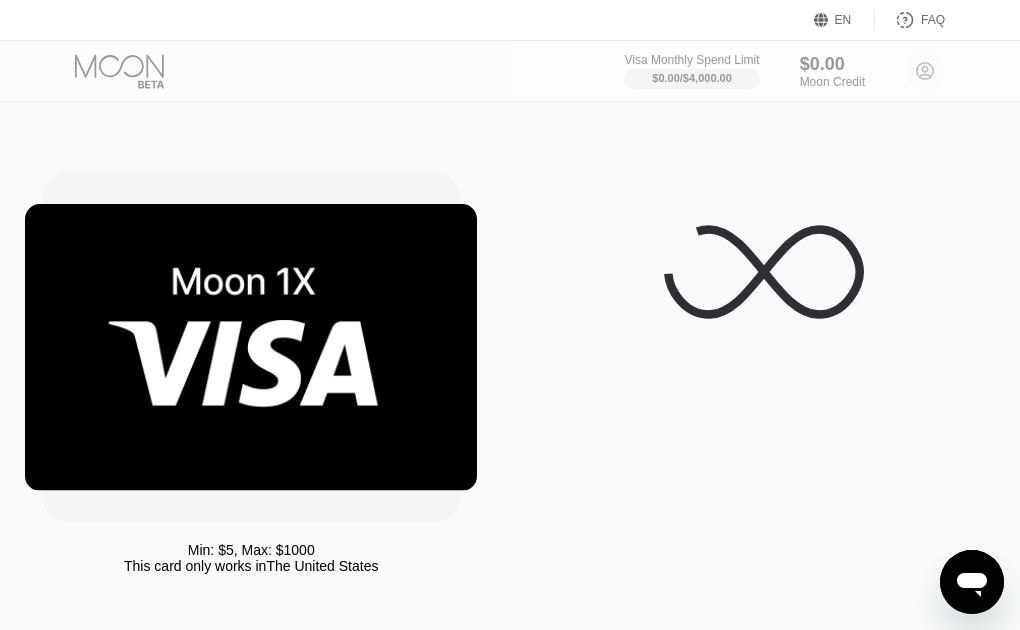 scroll, scrollTop: 0, scrollLeft: 0, axis: both 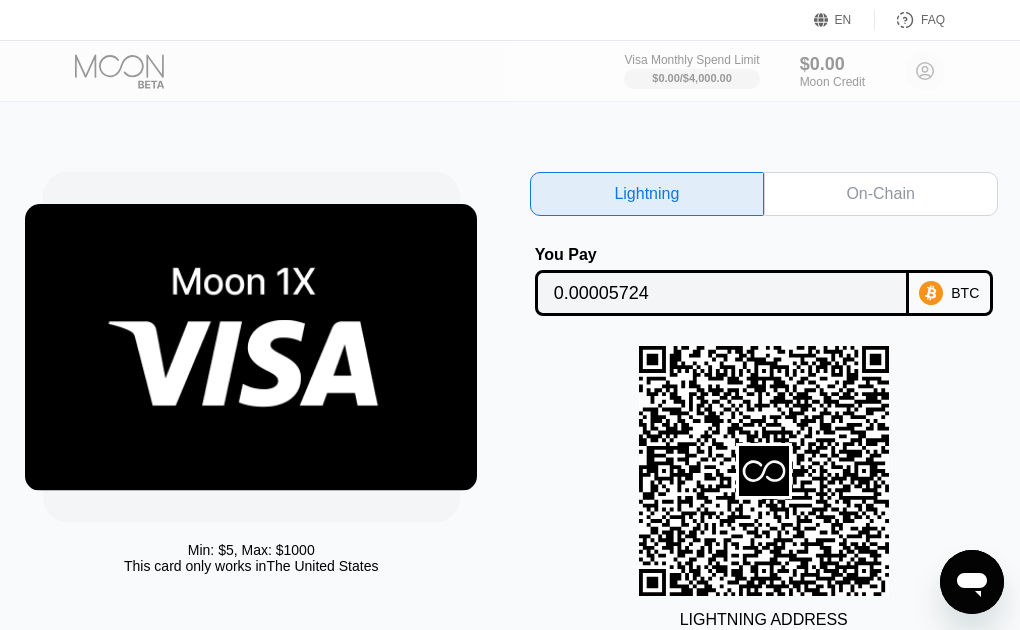 click on "On-Chain" at bounding box center (880, 194) 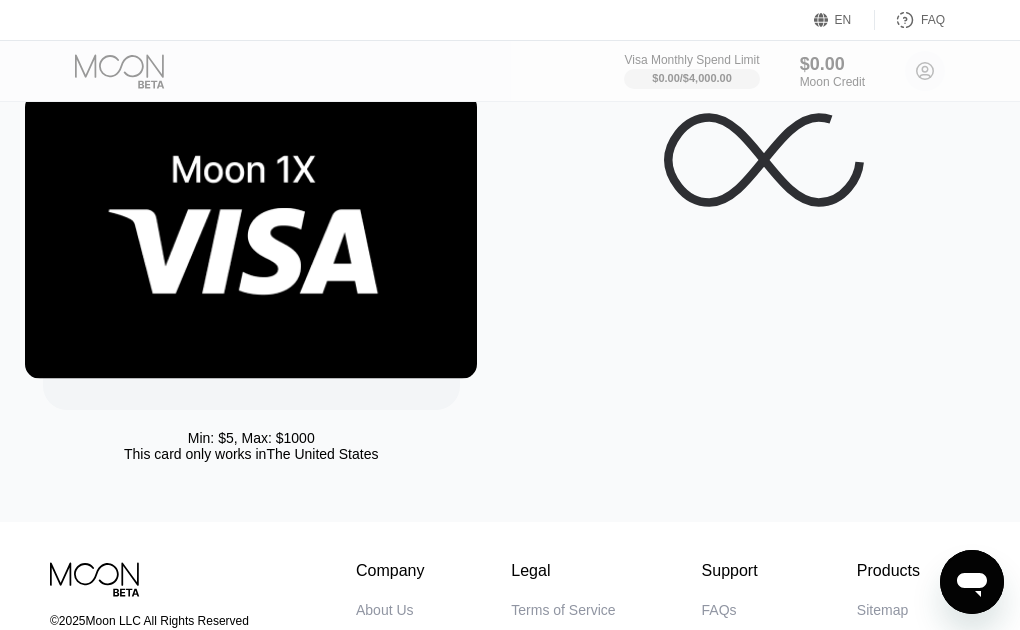 scroll, scrollTop: 113, scrollLeft: 0, axis: vertical 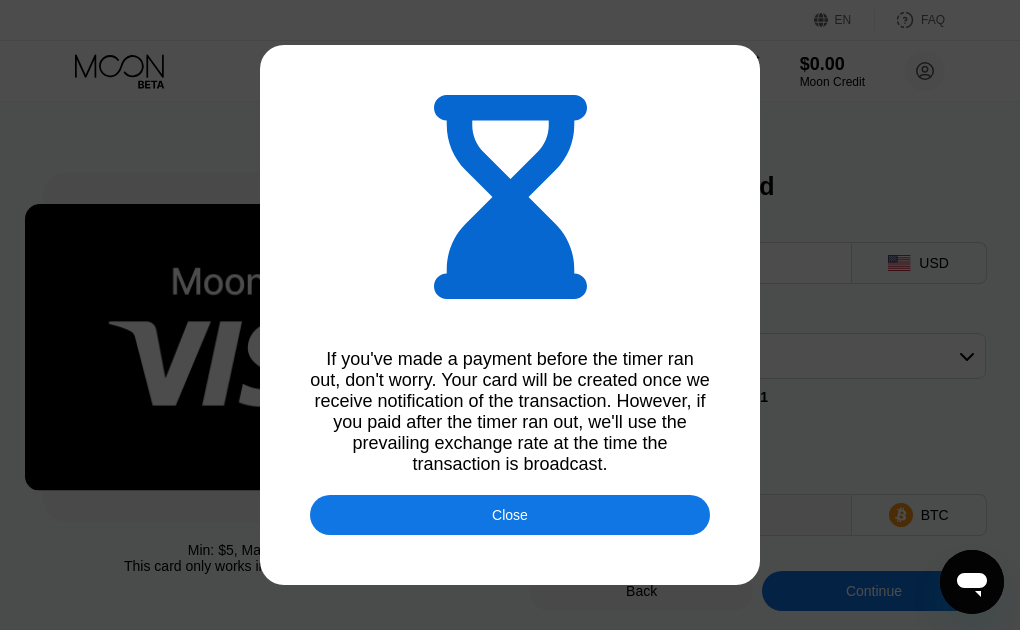 click on "Close" at bounding box center (510, 515) 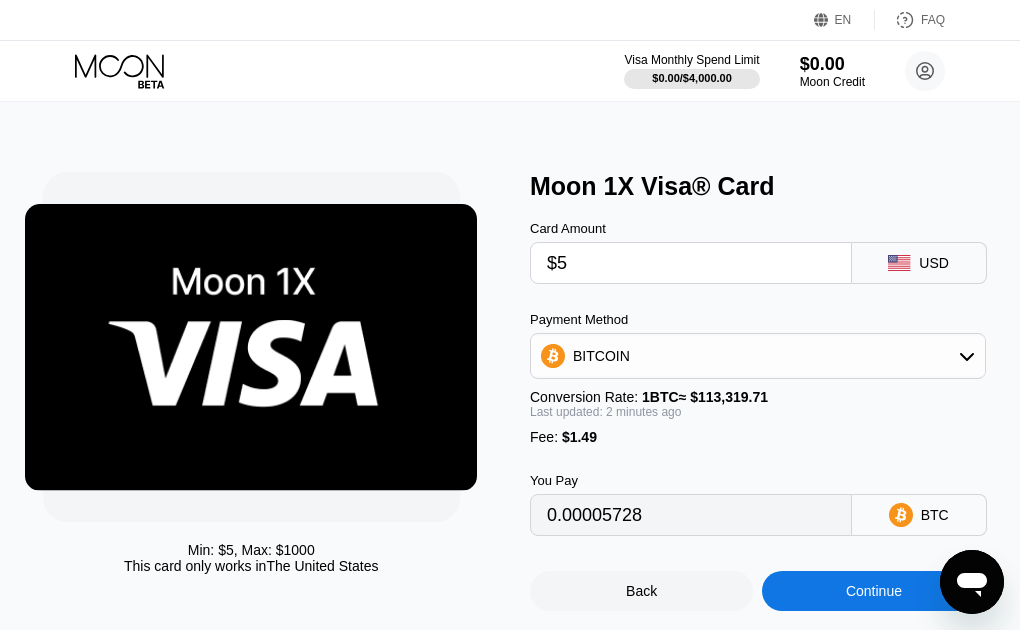 click on "$5" at bounding box center [691, 263] 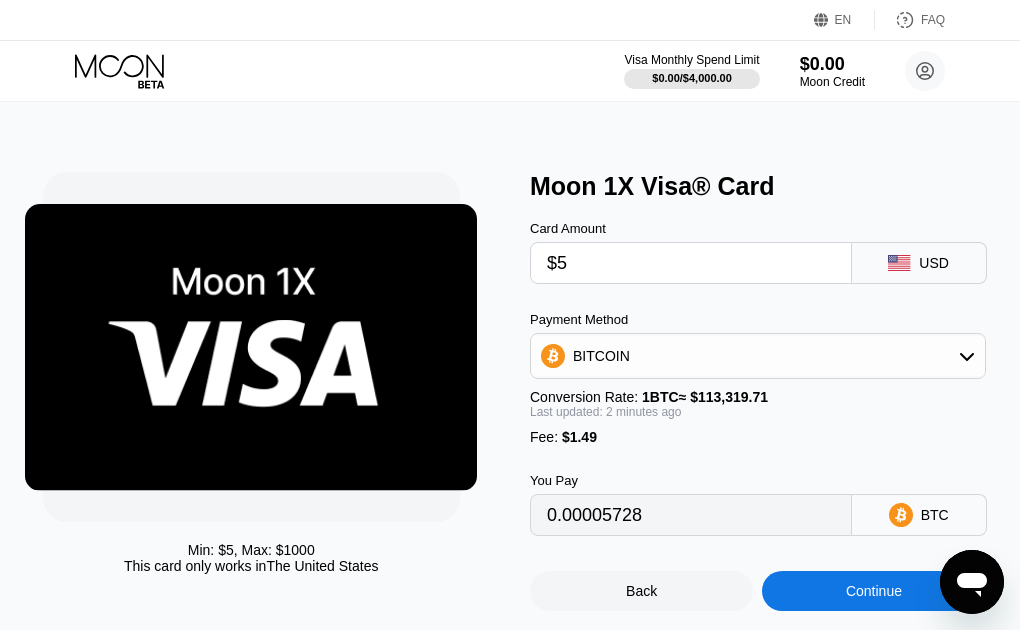 type 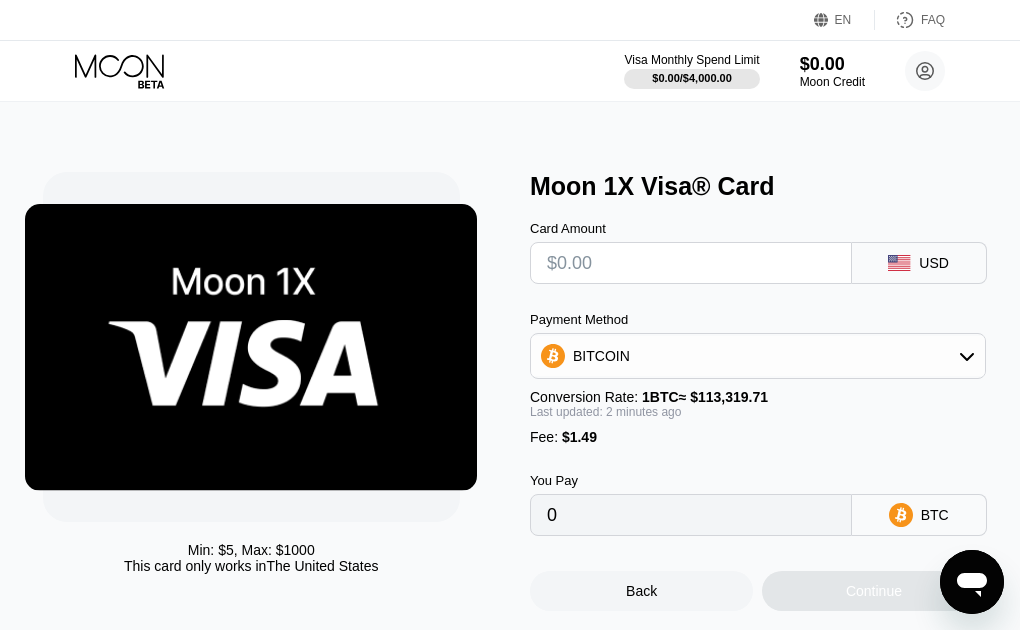 type on "0" 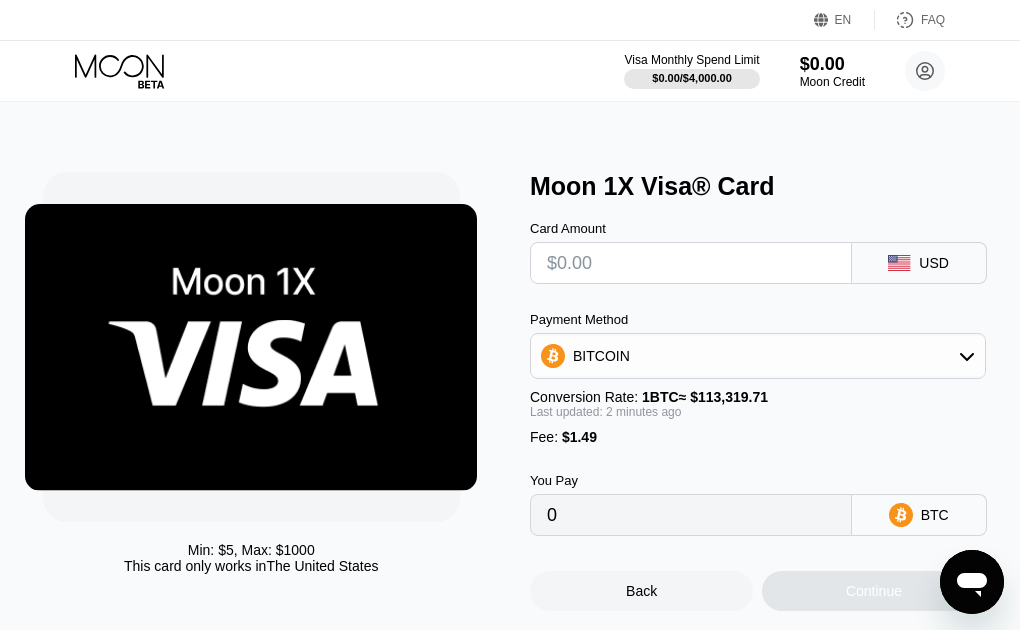 type on "$1" 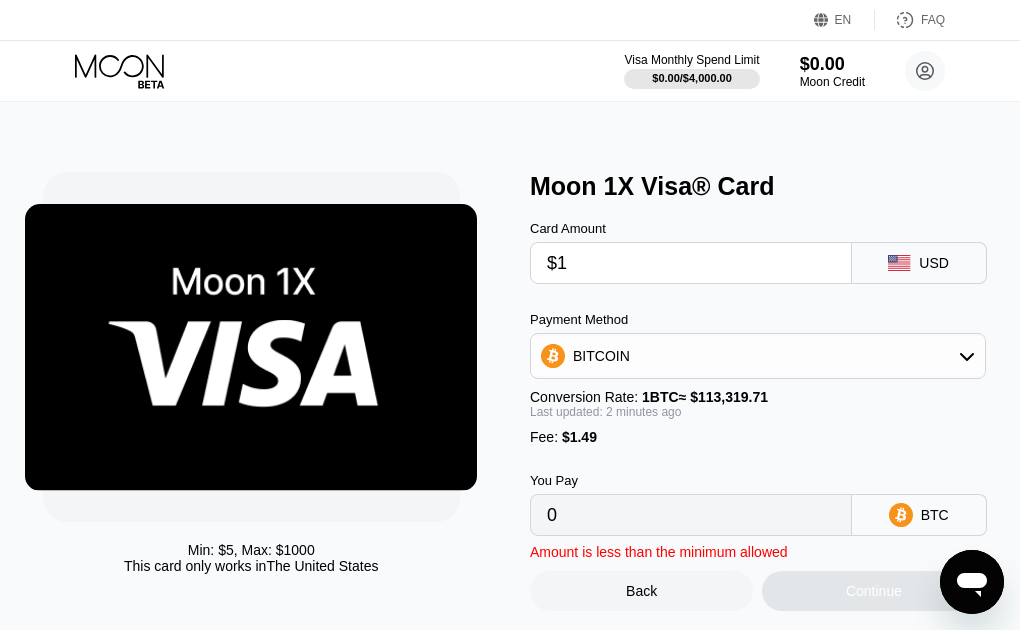 type on "0.00002198" 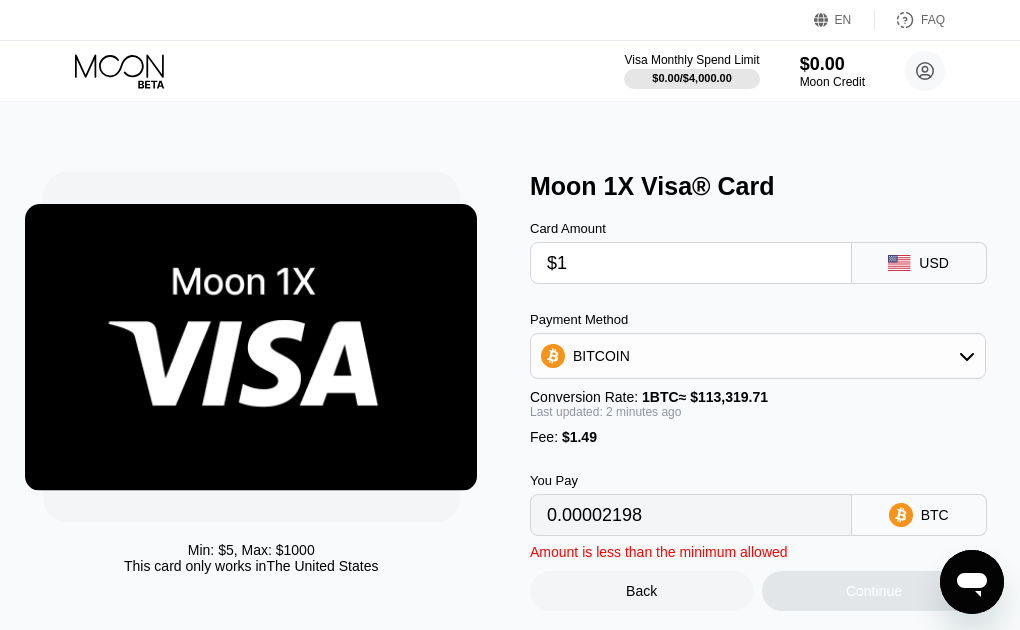 type on "$10" 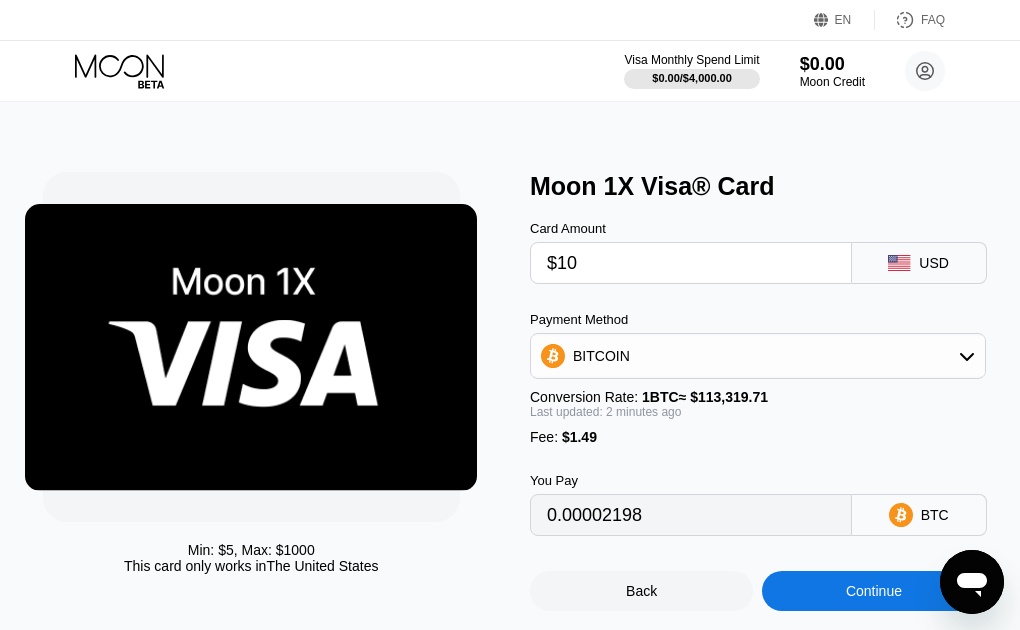 type on "0.00010140" 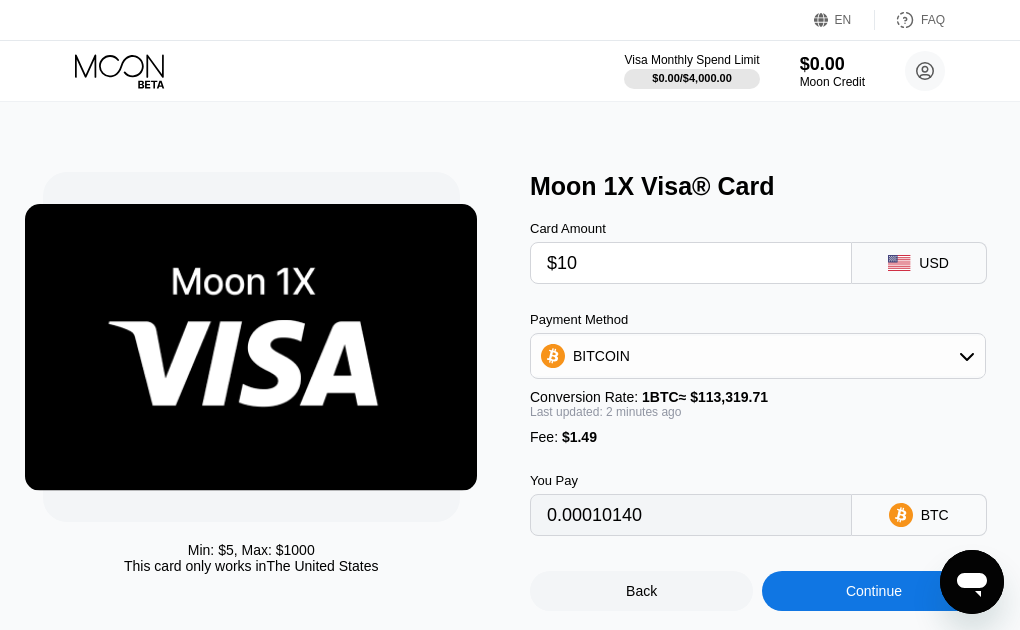 type on "$10" 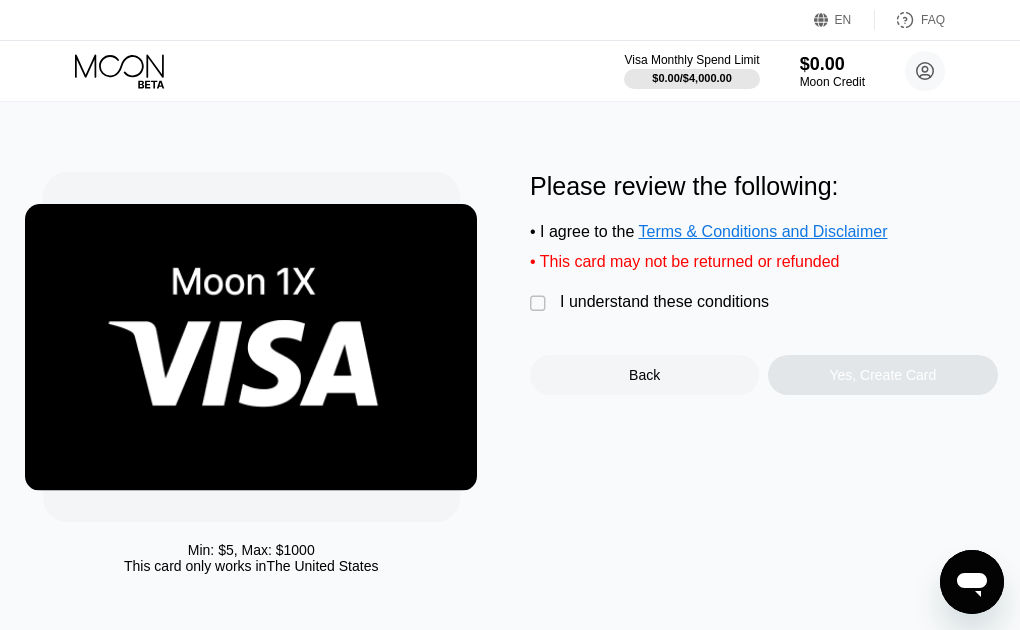 click on "" at bounding box center [540, 304] 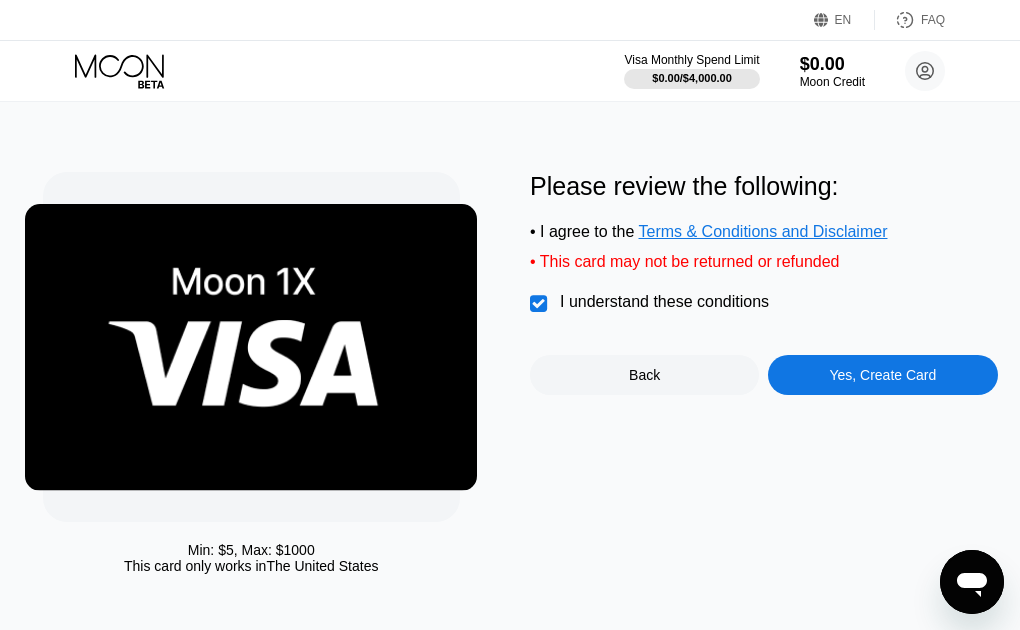 click on "Yes, Create Card" at bounding box center [882, 375] 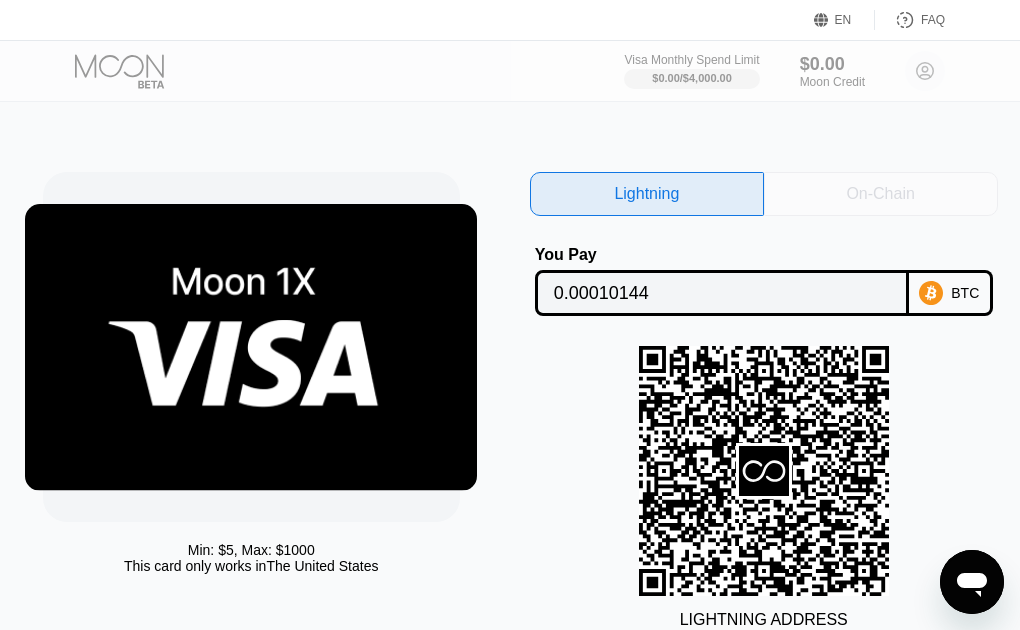 click on "On-Chain" at bounding box center (881, 194) 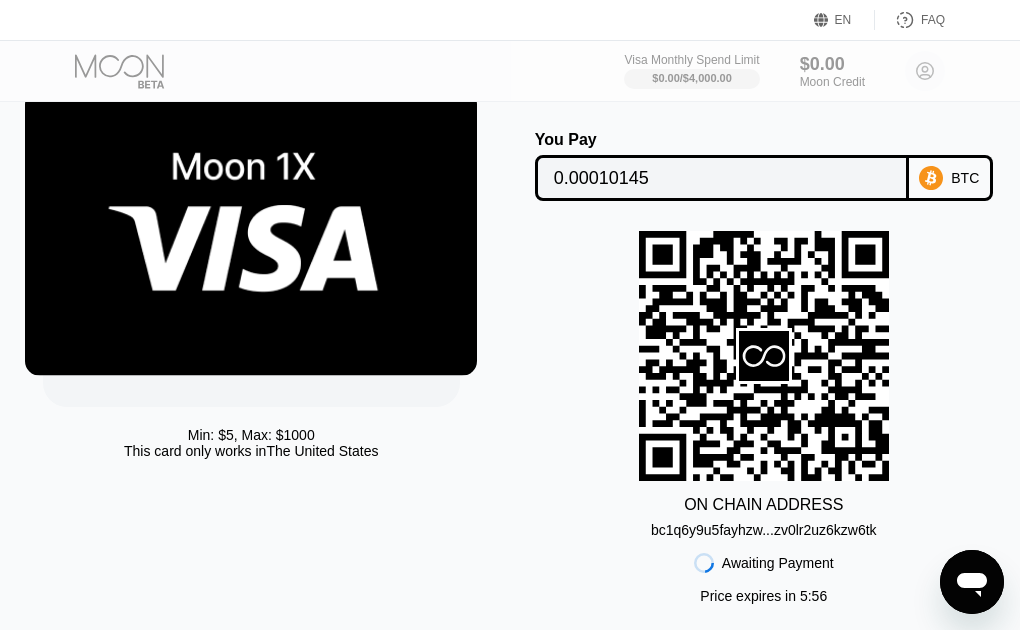 scroll, scrollTop: 117, scrollLeft: 0, axis: vertical 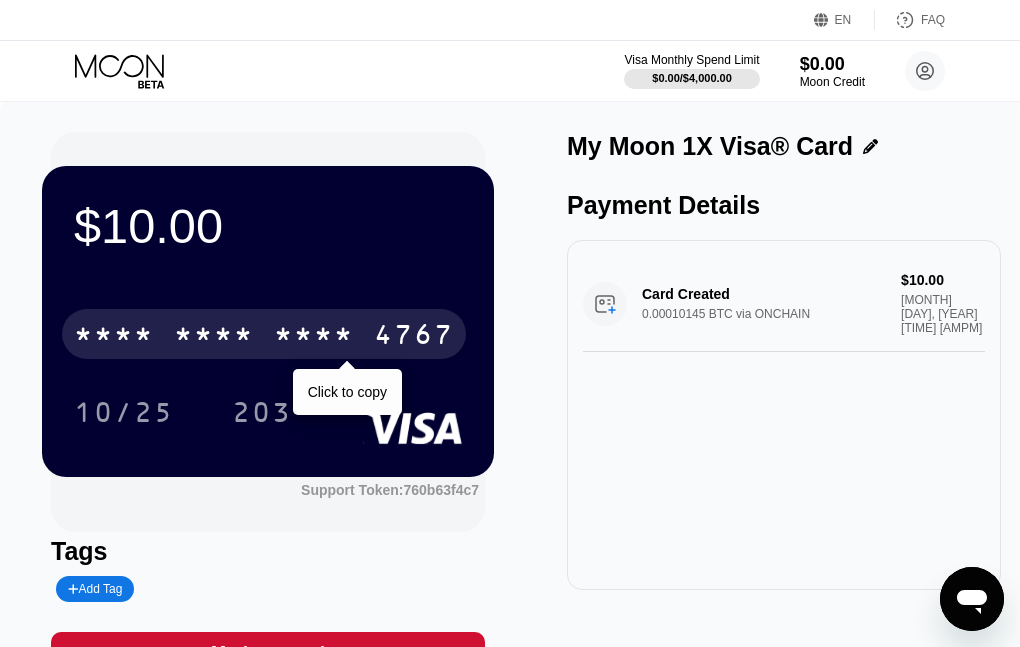click on "[CARD_LAST_4]" at bounding box center [264, 334] 